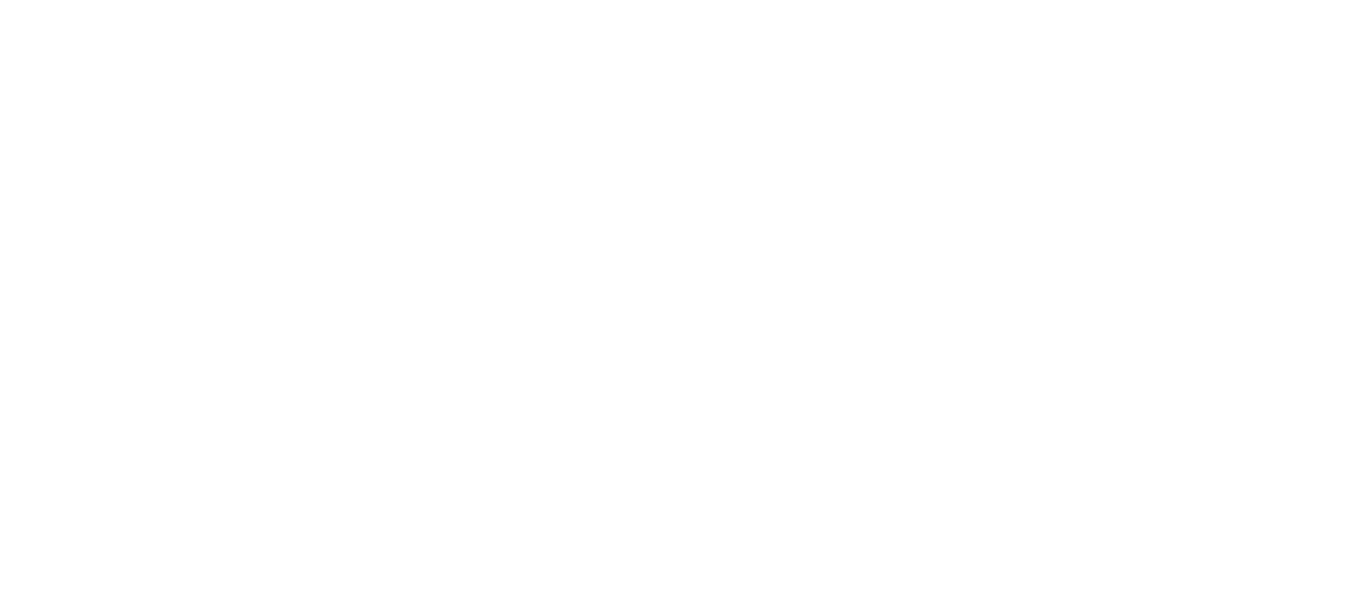 scroll, scrollTop: 0, scrollLeft: 0, axis: both 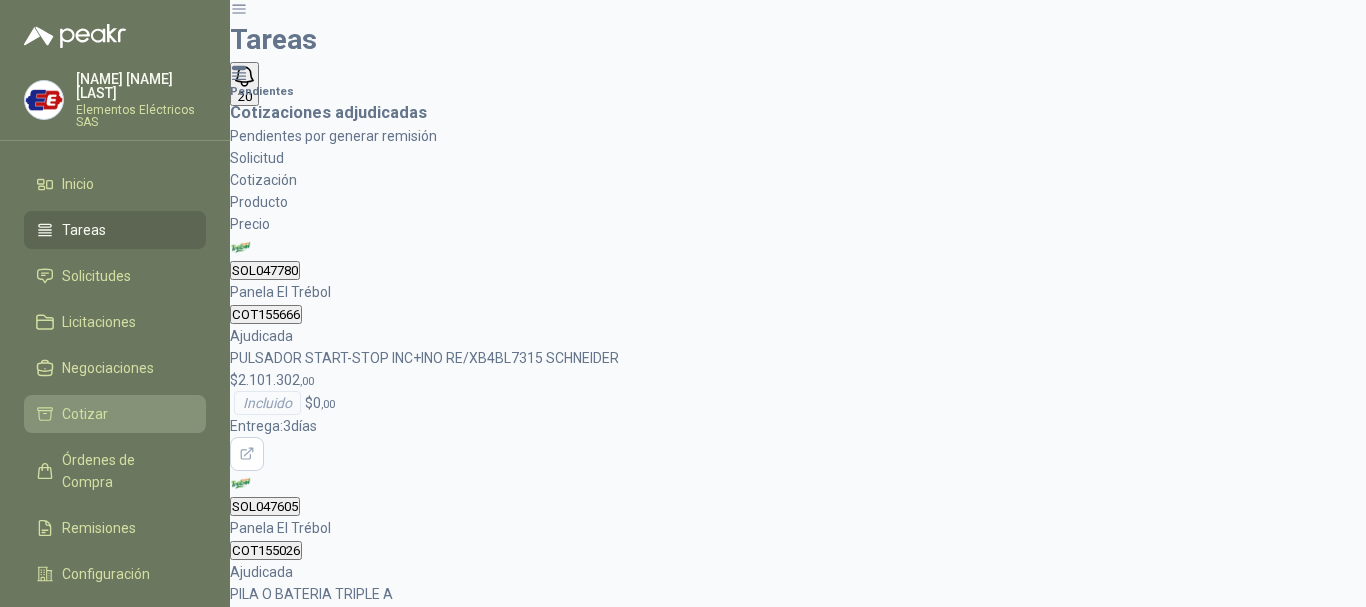 click on "Cotizar" at bounding box center [85, 414] 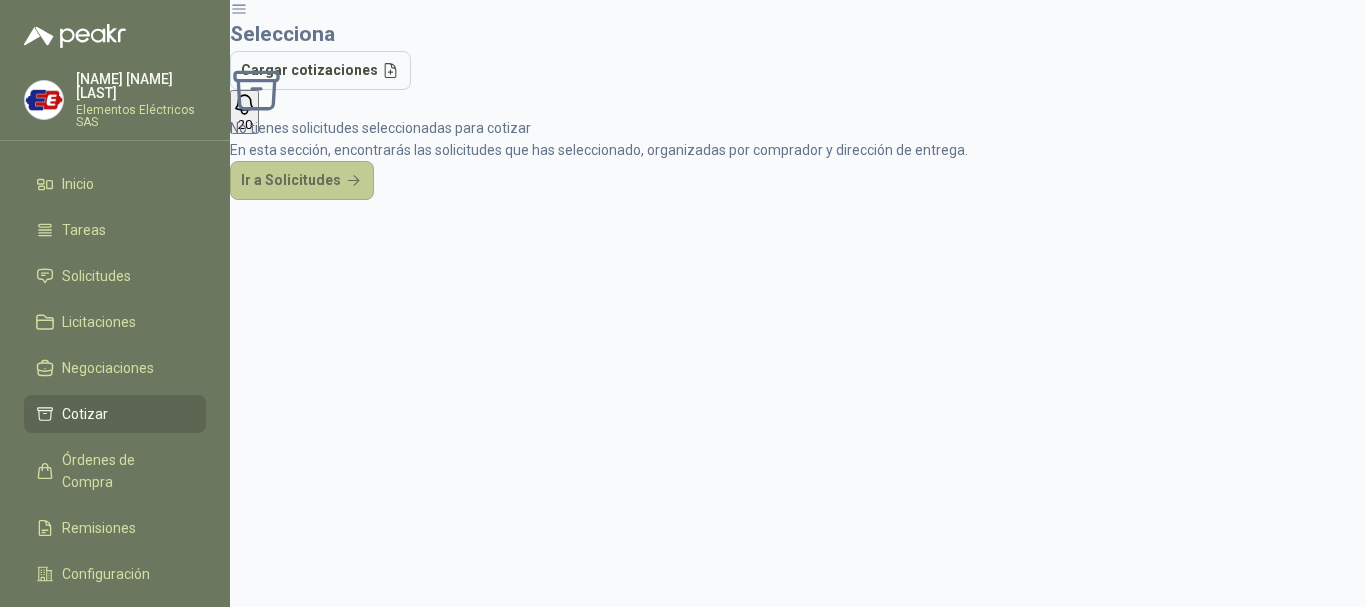 click on "Ir a Solicitudes" at bounding box center [302, 181] 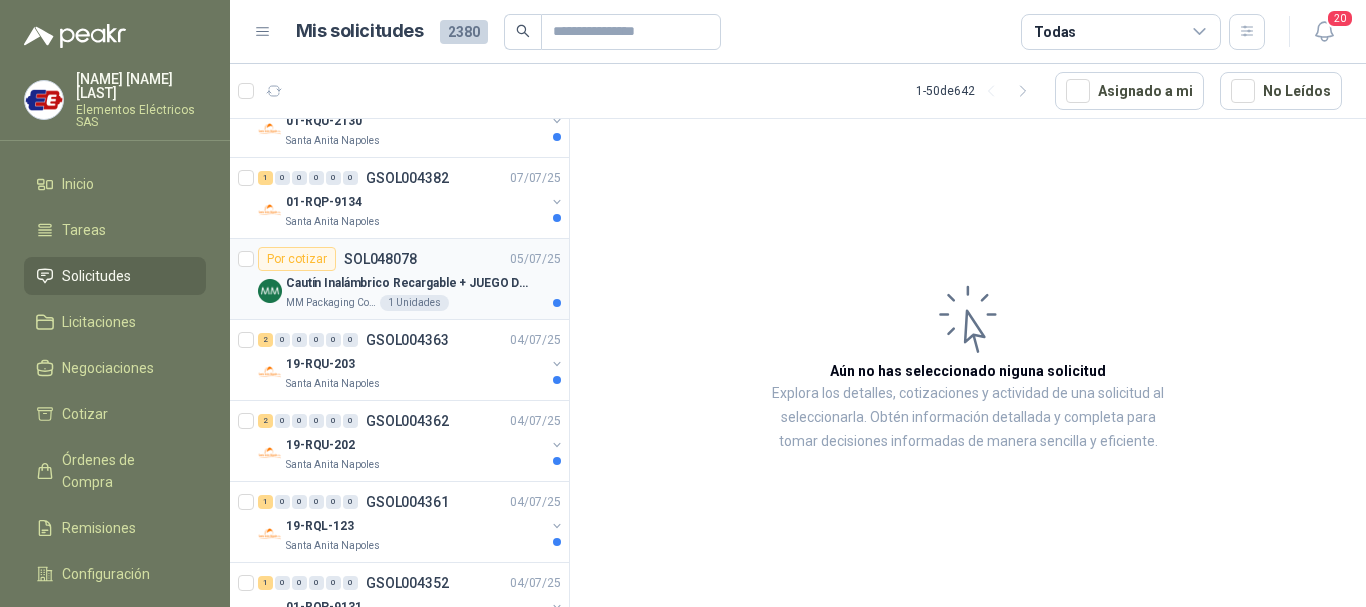 scroll, scrollTop: 400, scrollLeft: 0, axis: vertical 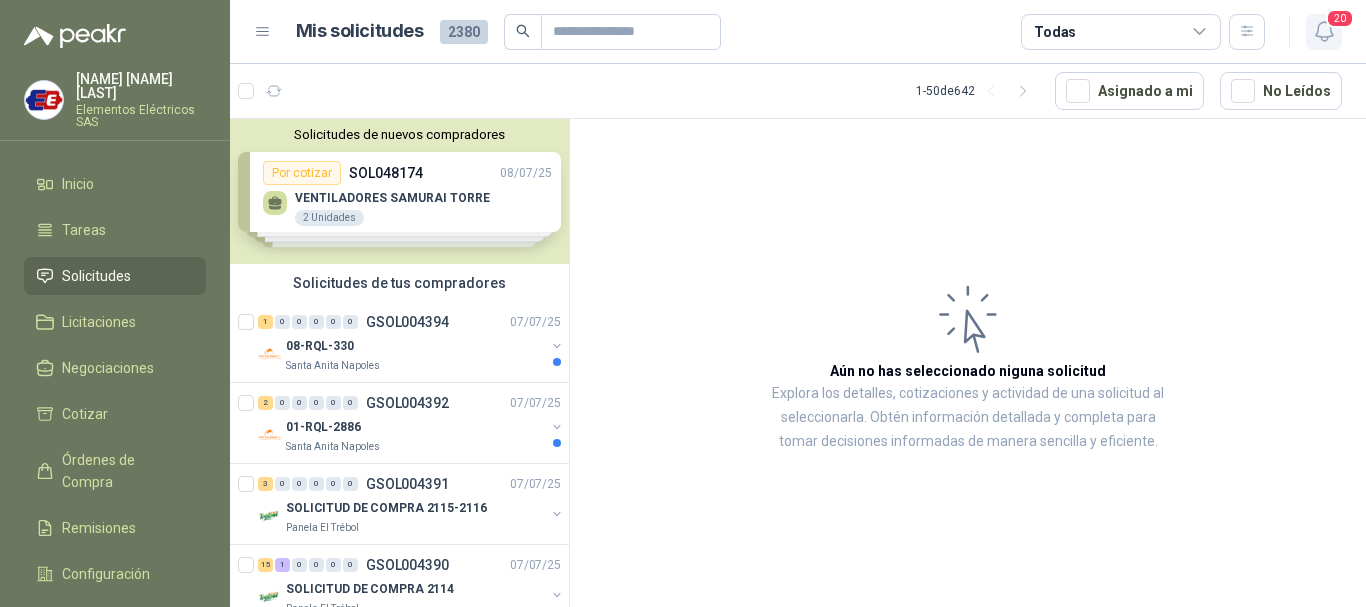 click on "20" at bounding box center [1340, 18] 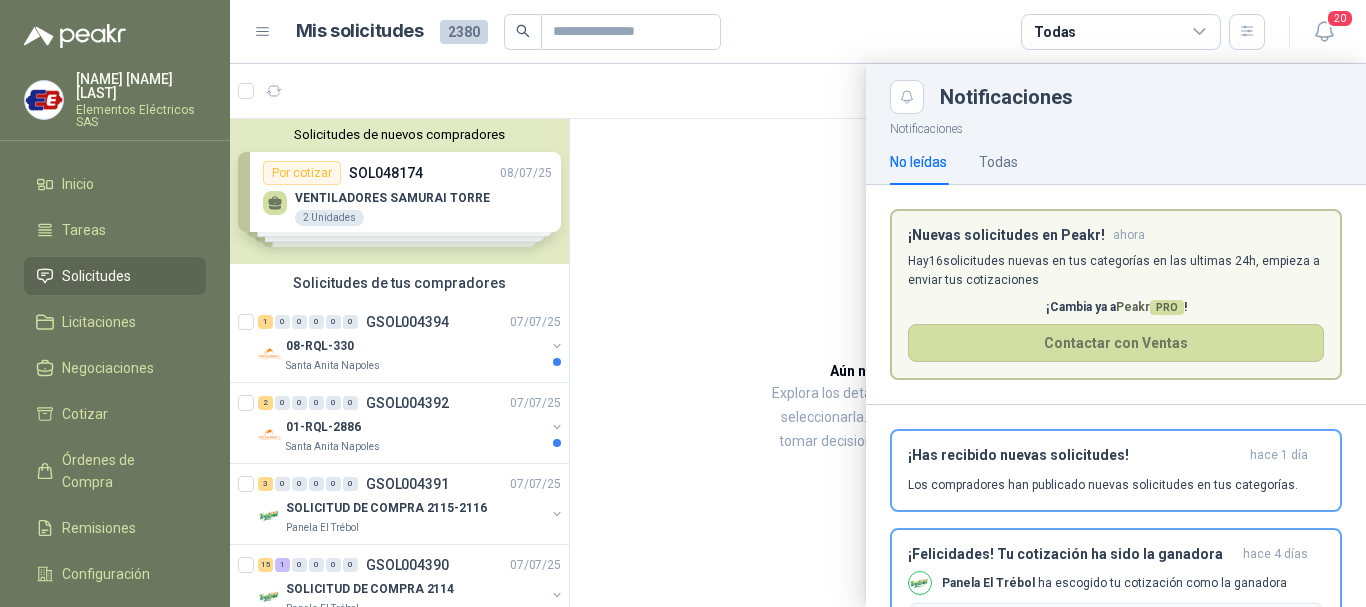 click at bounding box center [798, 335] 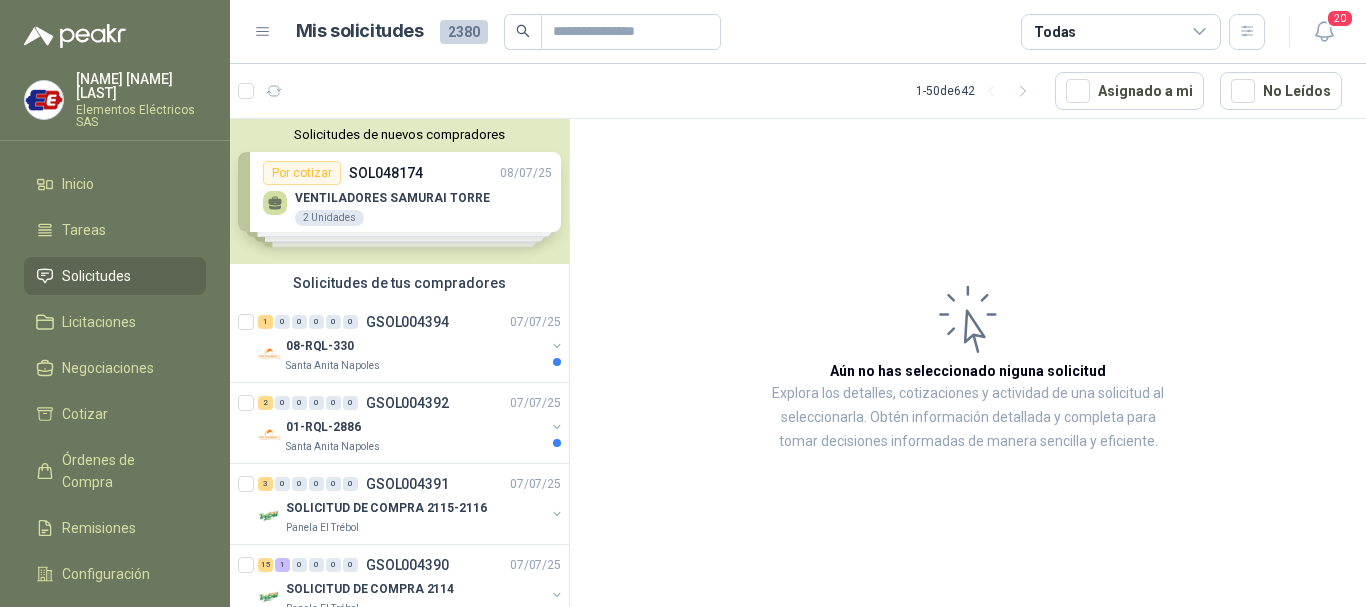 click on "Solicitudes de nuevos compradores Por cotizar SOL048174 08/07/25 VENTILADORES SAMURAI TORRE 2 Unidades Por cotizar SOL048110 07/07/25 WINCHE DE 500KG 1 Unidades Por cotizar SOL048106 07/07/25 GOOGLE CHROMECAST 4TA GEN 3 Unidades Por cotizar SOL048080 06/07/25 MacBook Pro 14" Pulgadas Chip M4 - RAM 16GB - SSD 1TB 1 Unidades ¿Quieres recibir cientos de solicitudes de compra como estas todos los días? Agenda una reunión" at bounding box center (399, 191) 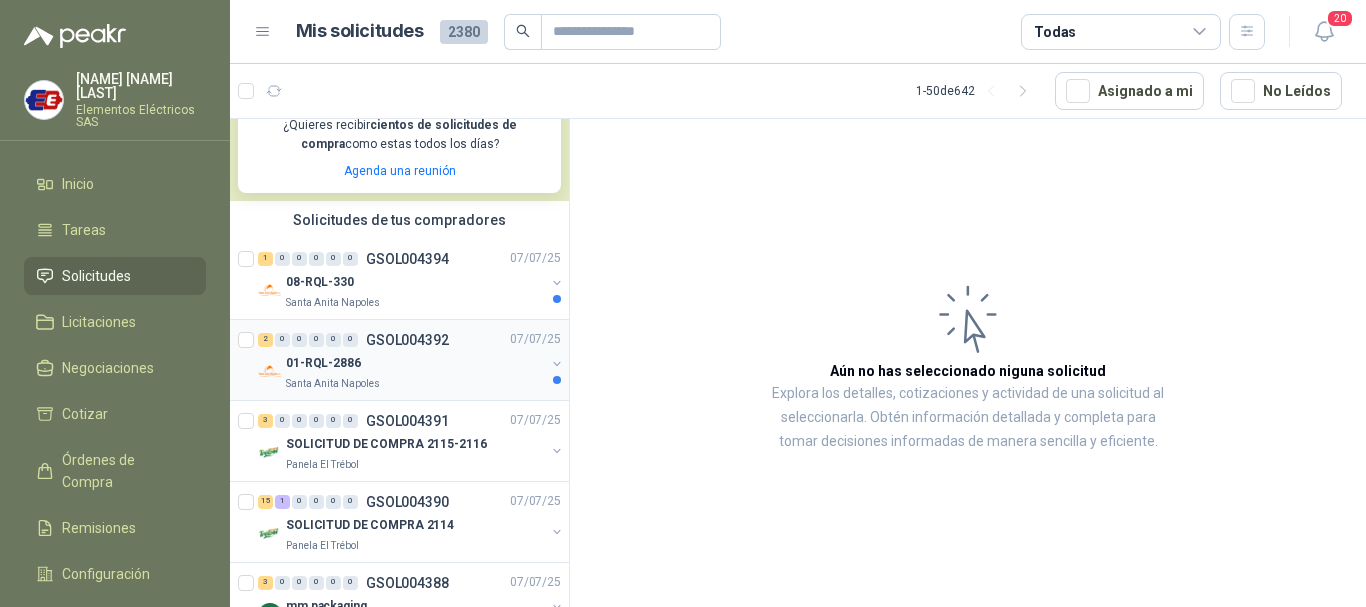 scroll, scrollTop: 500, scrollLeft: 0, axis: vertical 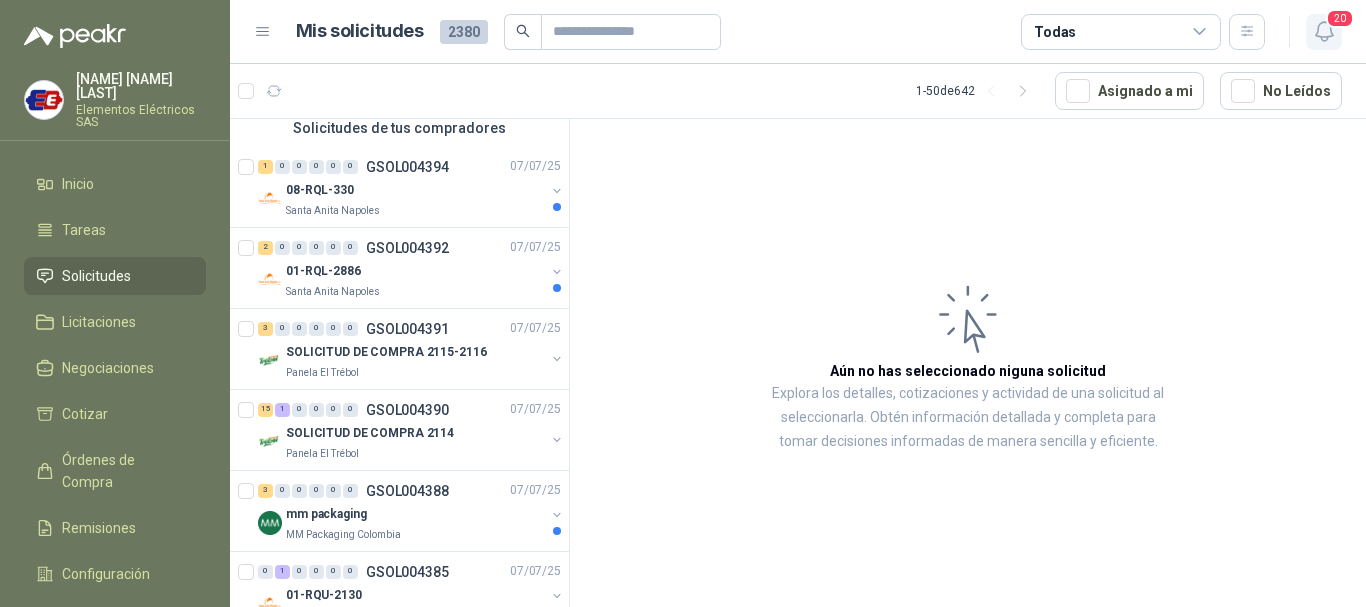 click at bounding box center (1324, 31) 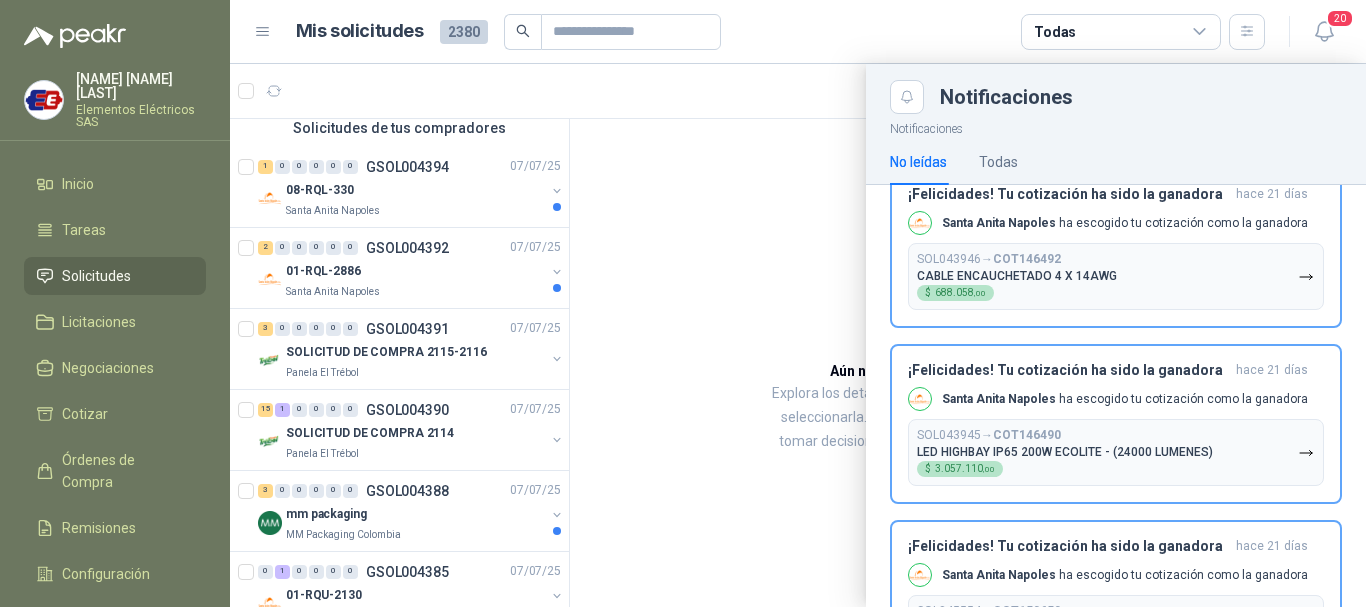 scroll, scrollTop: 3271, scrollLeft: 0, axis: vertical 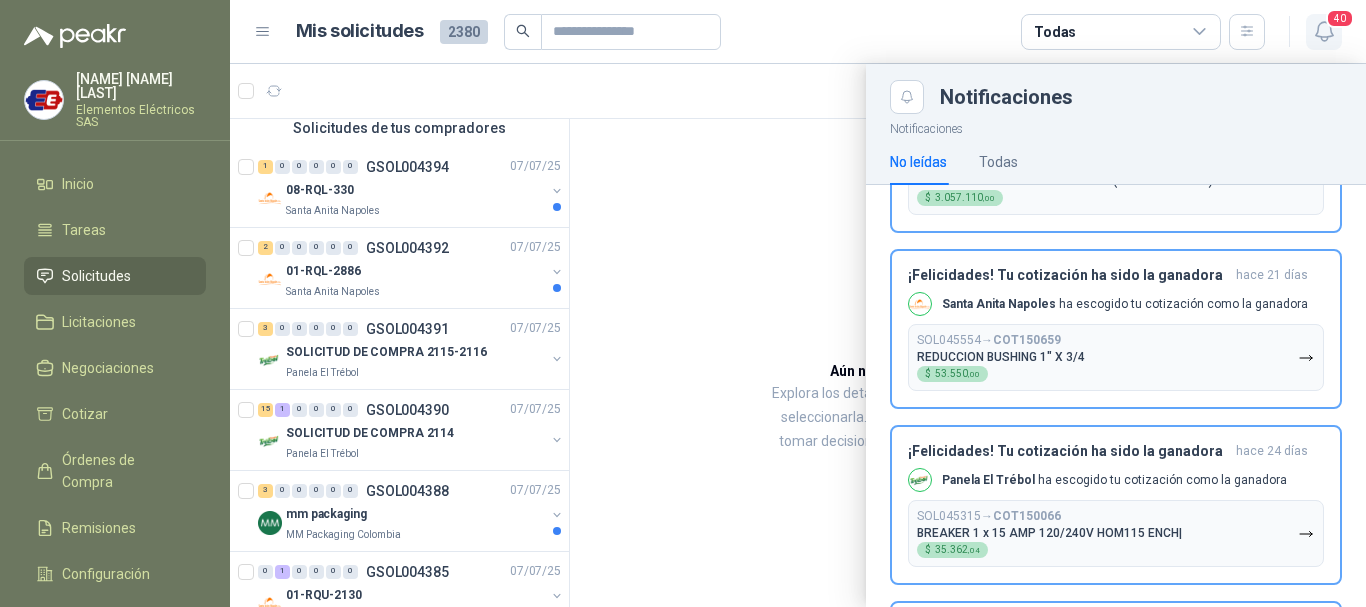 click on "40" at bounding box center [1340, 18] 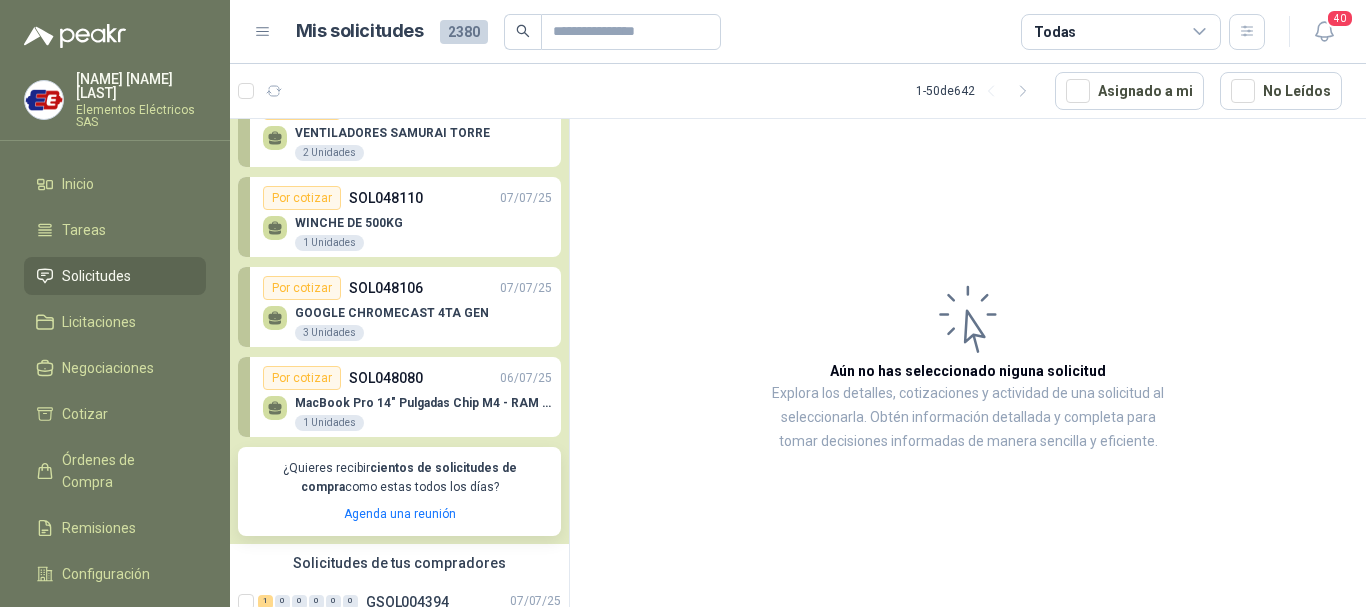 scroll, scrollTop: 200, scrollLeft: 0, axis: vertical 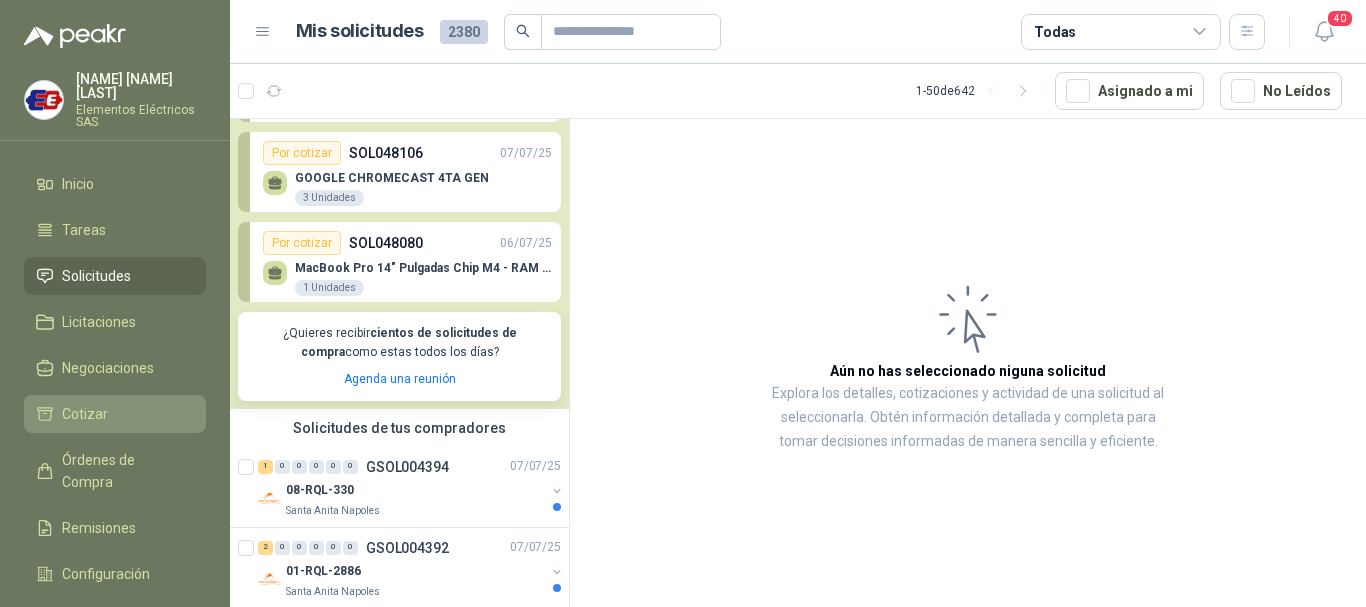 click on "Cotizar" at bounding box center (85, 414) 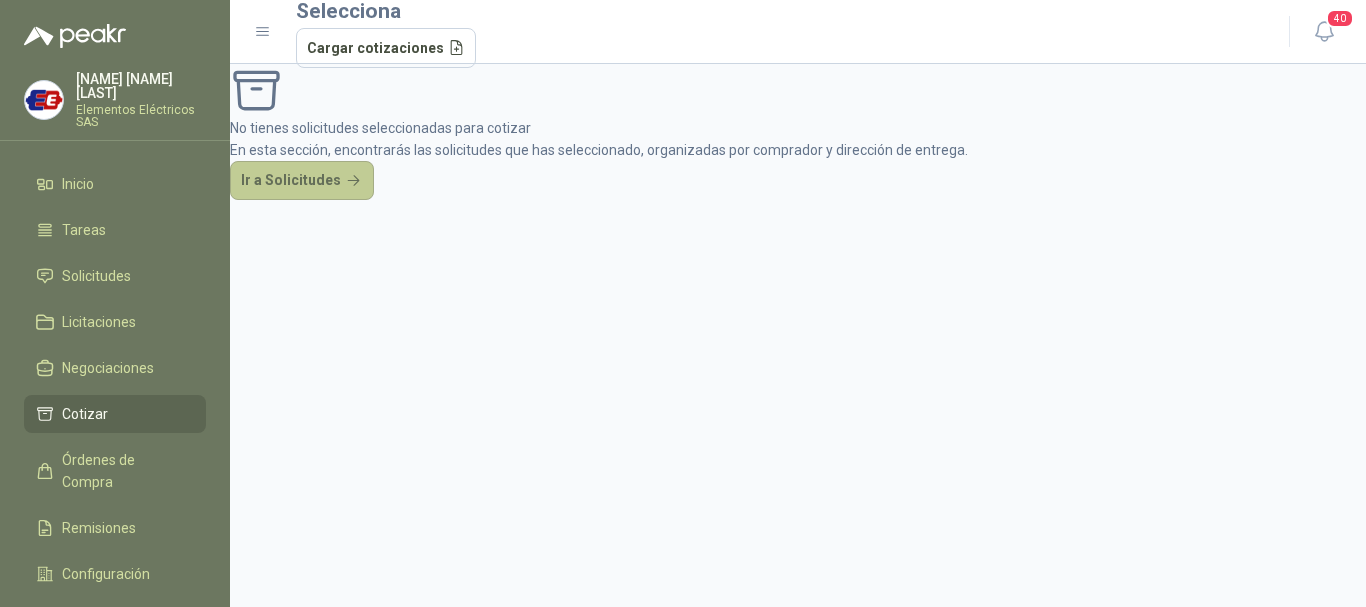 click on "Ir a Solicitudes" at bounding box center (302, 181) 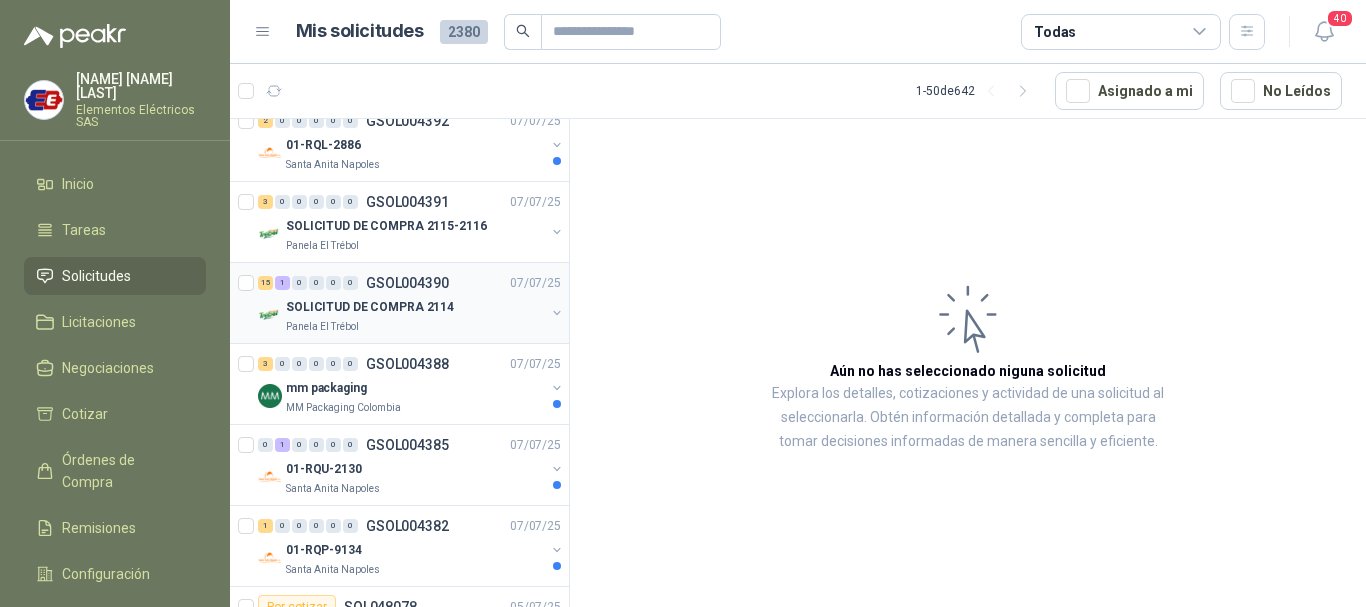 scroll, scrollTop: 300, scrollLeft: 0, axis: vertical 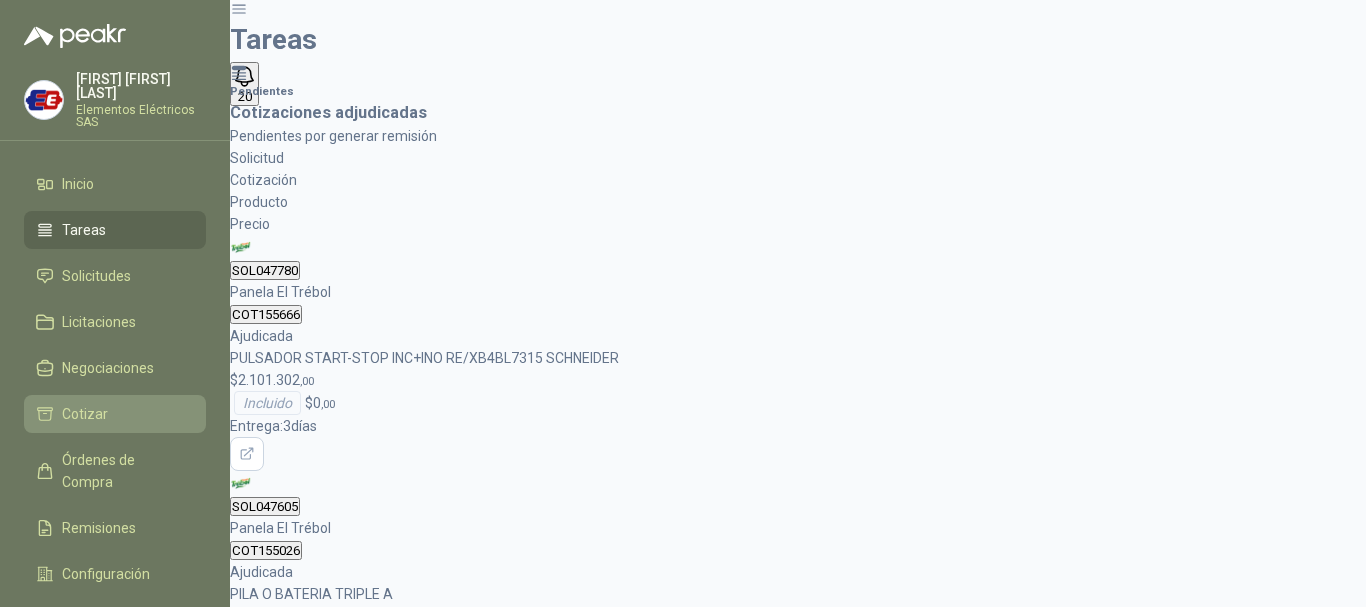 click on "Cotizar" at bounding box center [115, 414] 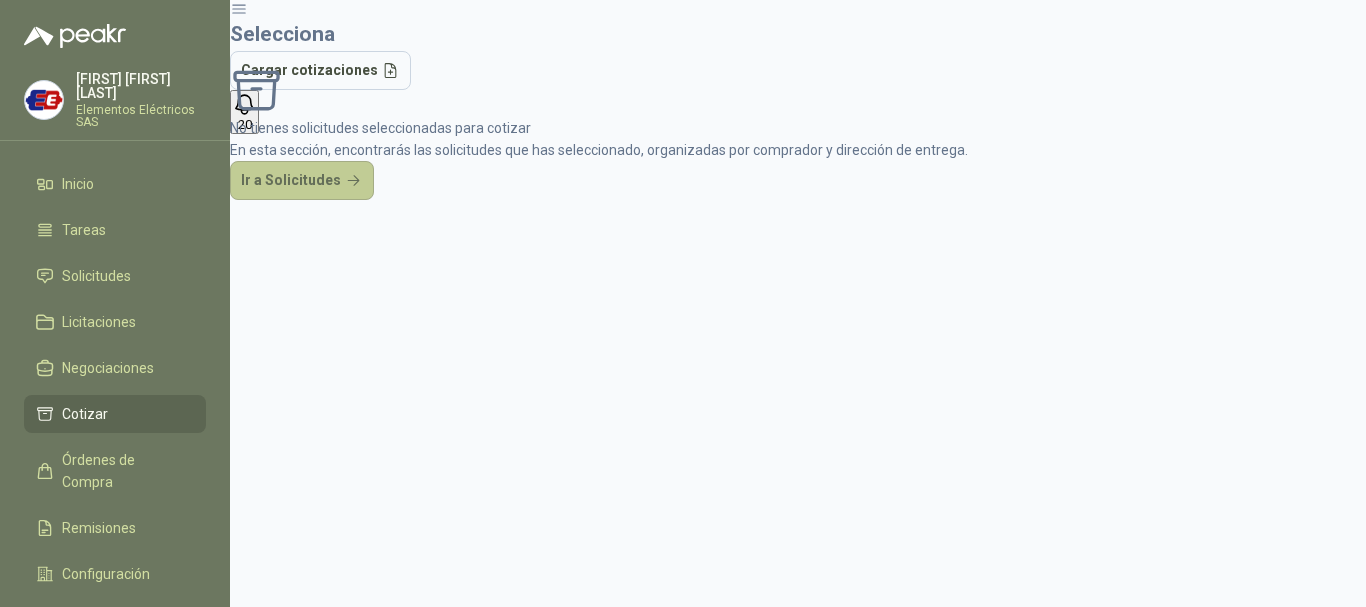 click on "Ir a Solicitudes" at bounding box center [302, 181] 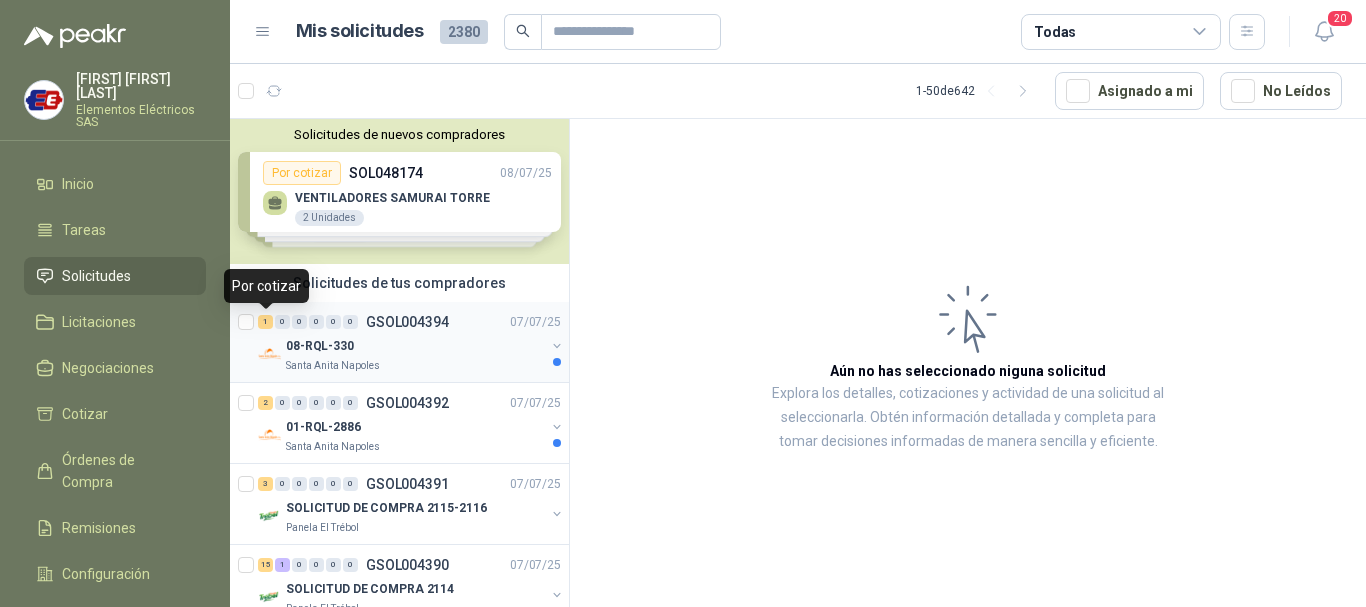 click on "1" at bounding box center (265, 322) 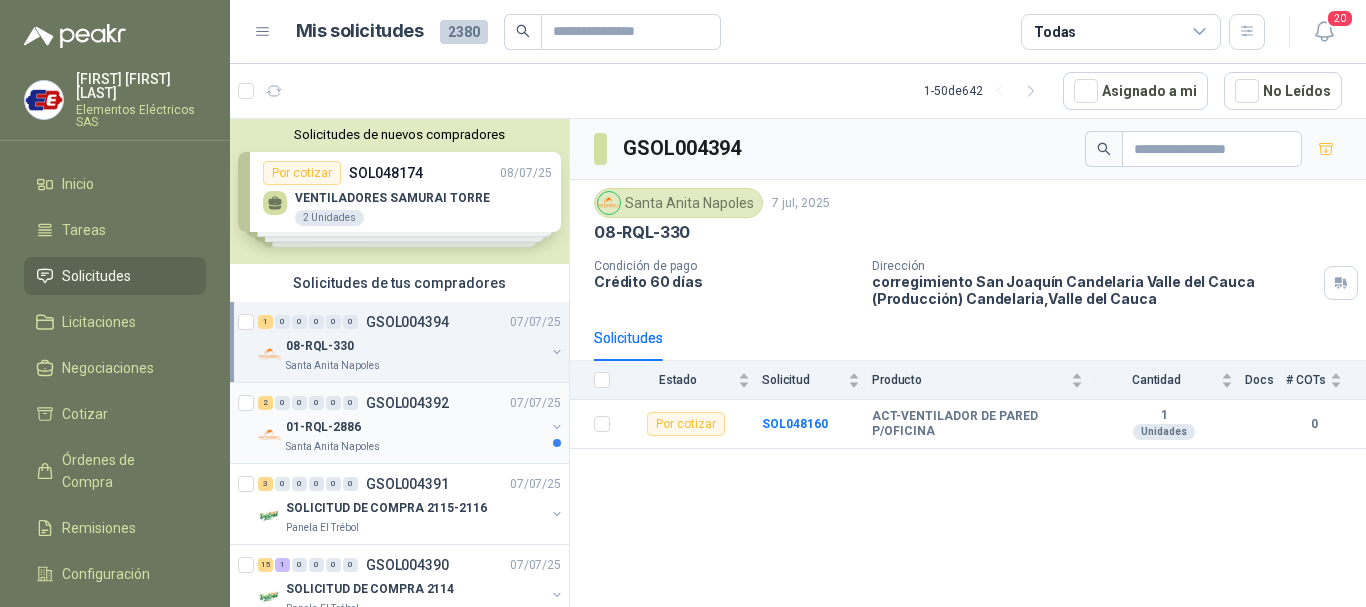 click at bounding box center [248, 342] 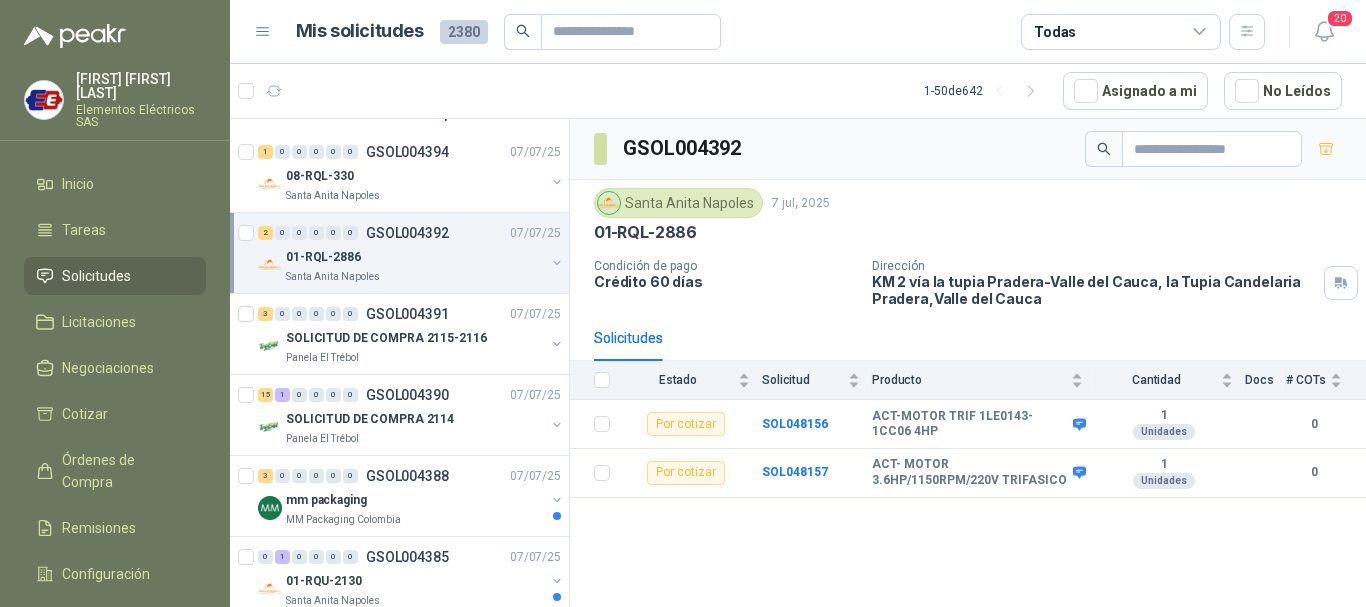 scroll, scrollTop: 200, scrollLeft: 0, axis: vertical 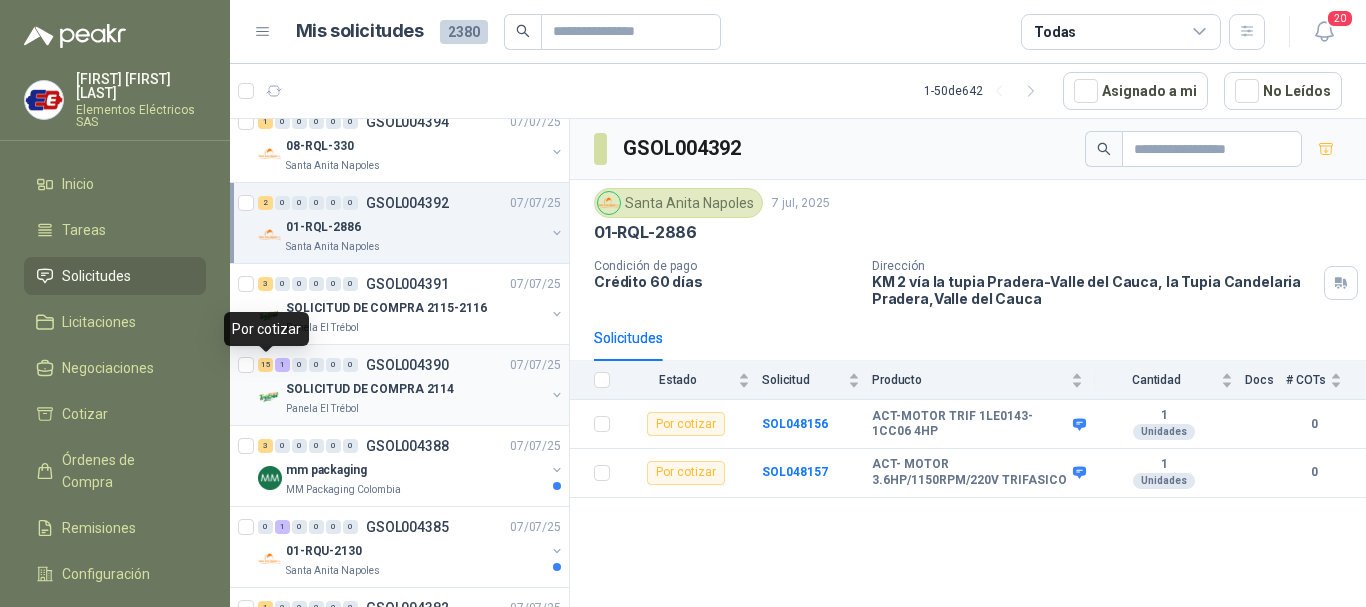 click on "15" at bounding box center [265, 365] 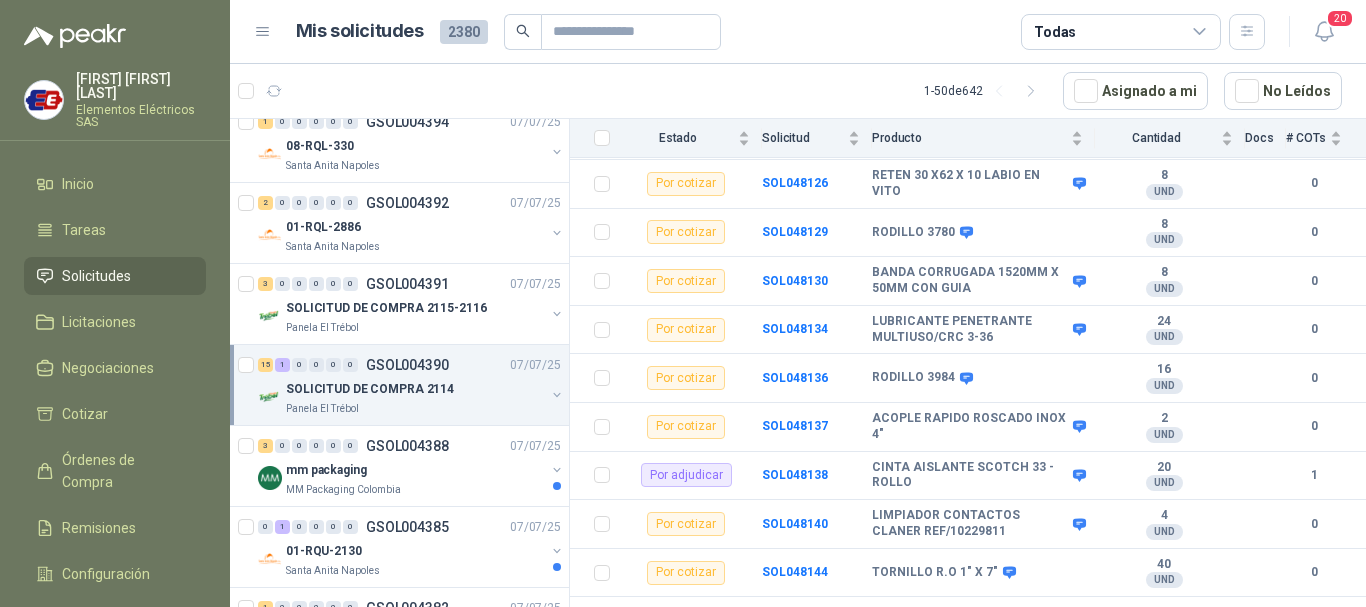 scroll, scrollTop: 565, scrollLeft: 0, axis: vertical 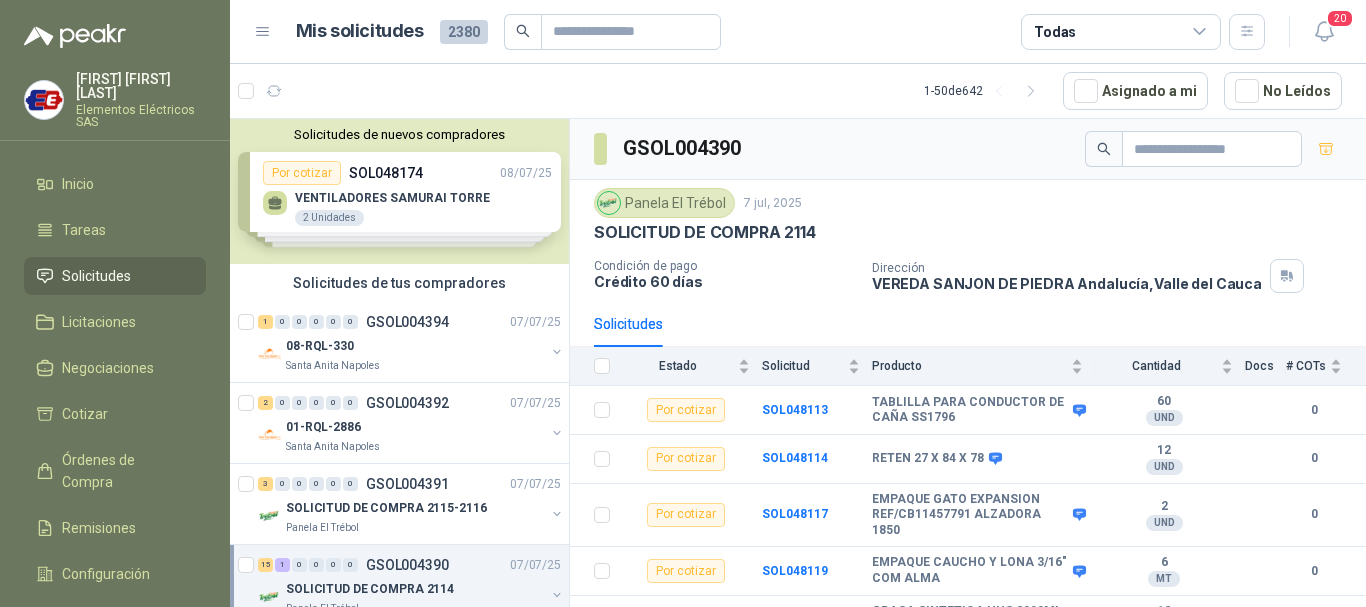 click on "2380" at bounding box center (464, 32) 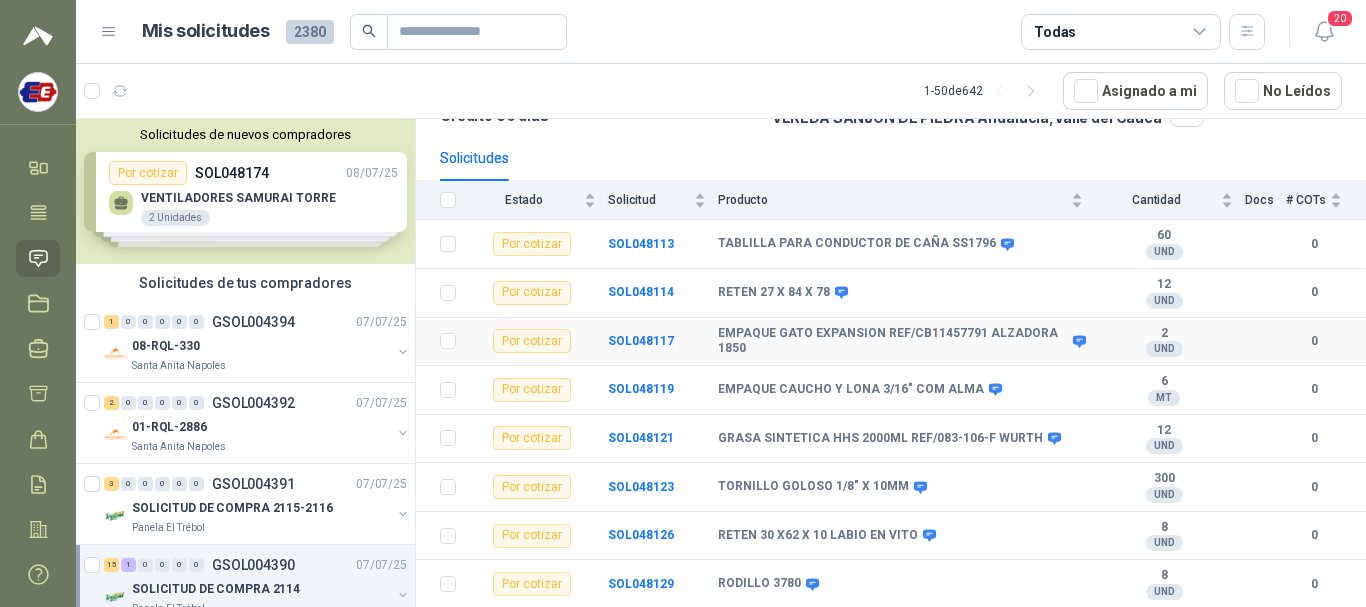 scroll, scrollTop: 200, scrollLeft: 0, axis: vertical 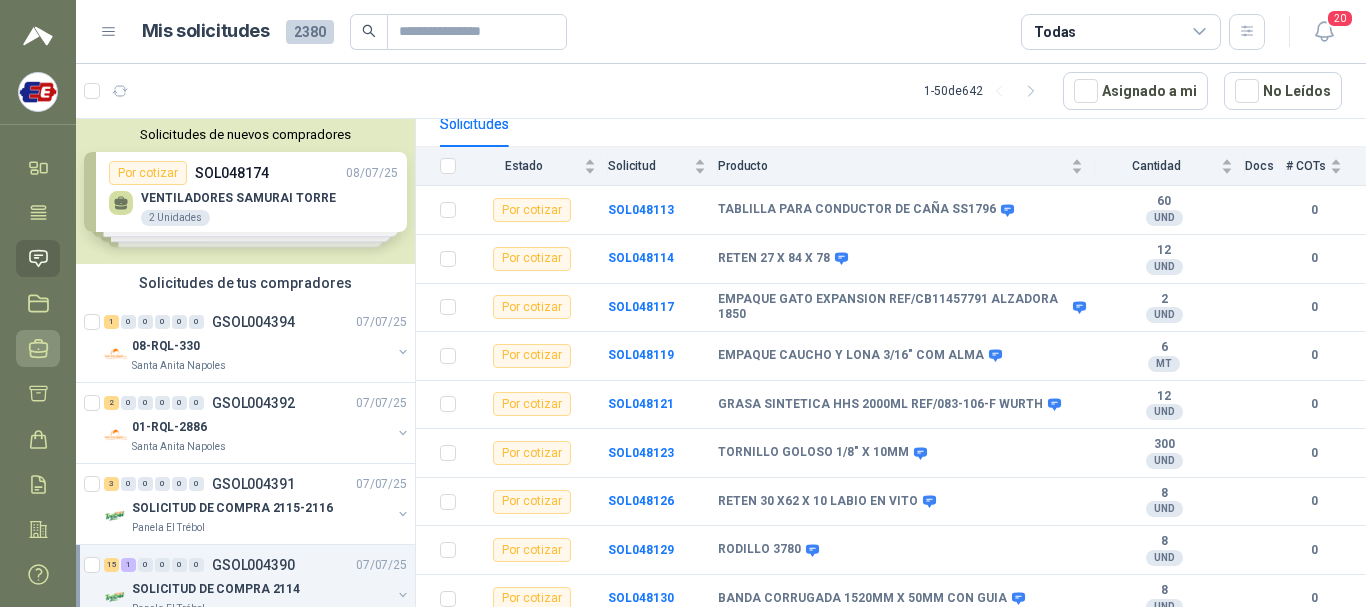 click at bounding box center (39, 349) 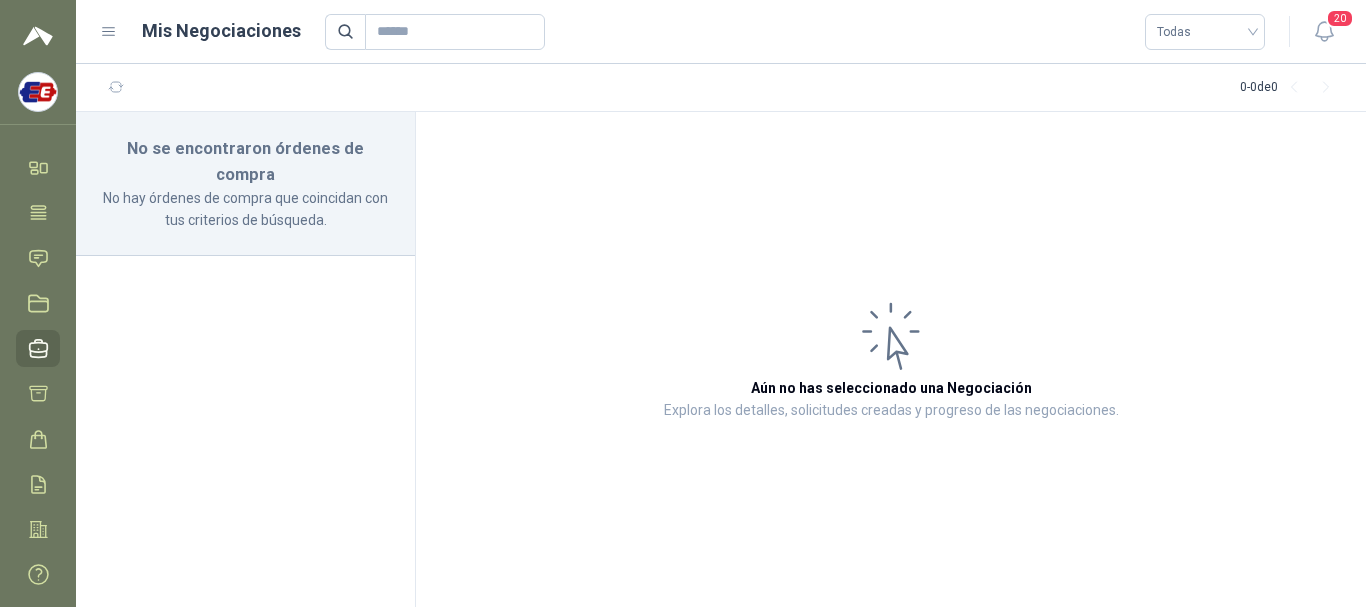 click on "Mis Negociaciones Todas 20" at bounding box center [721, 32] 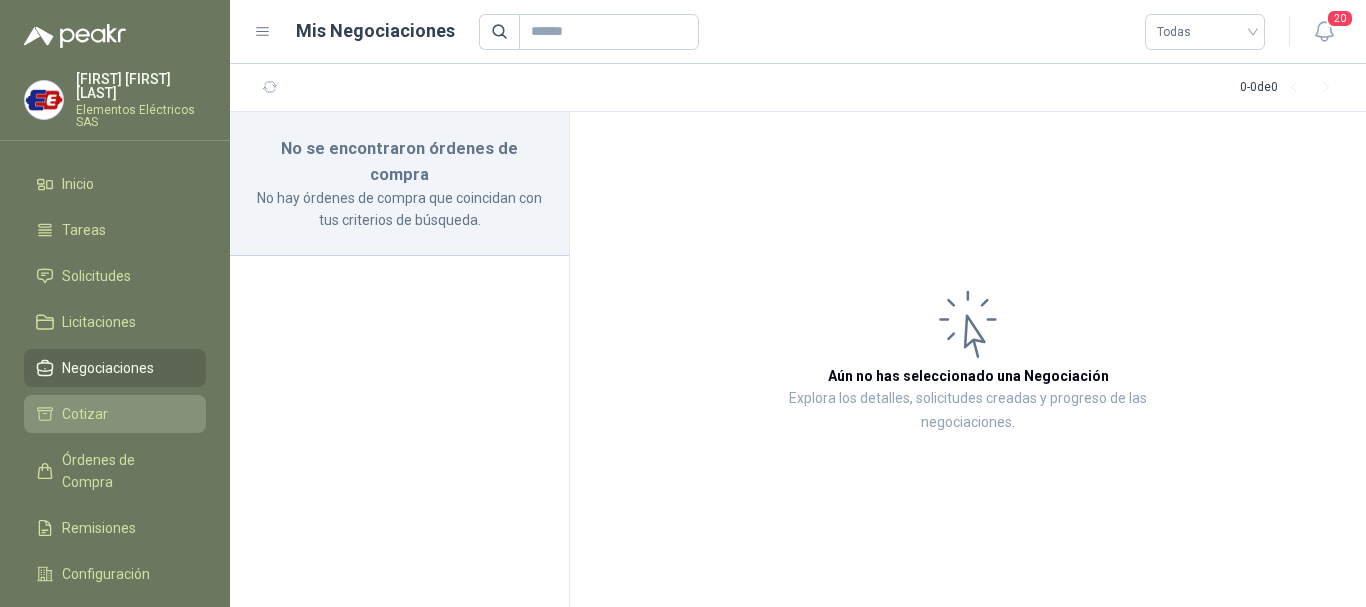 click on "Cotizar" at bounding box center (115, 414) 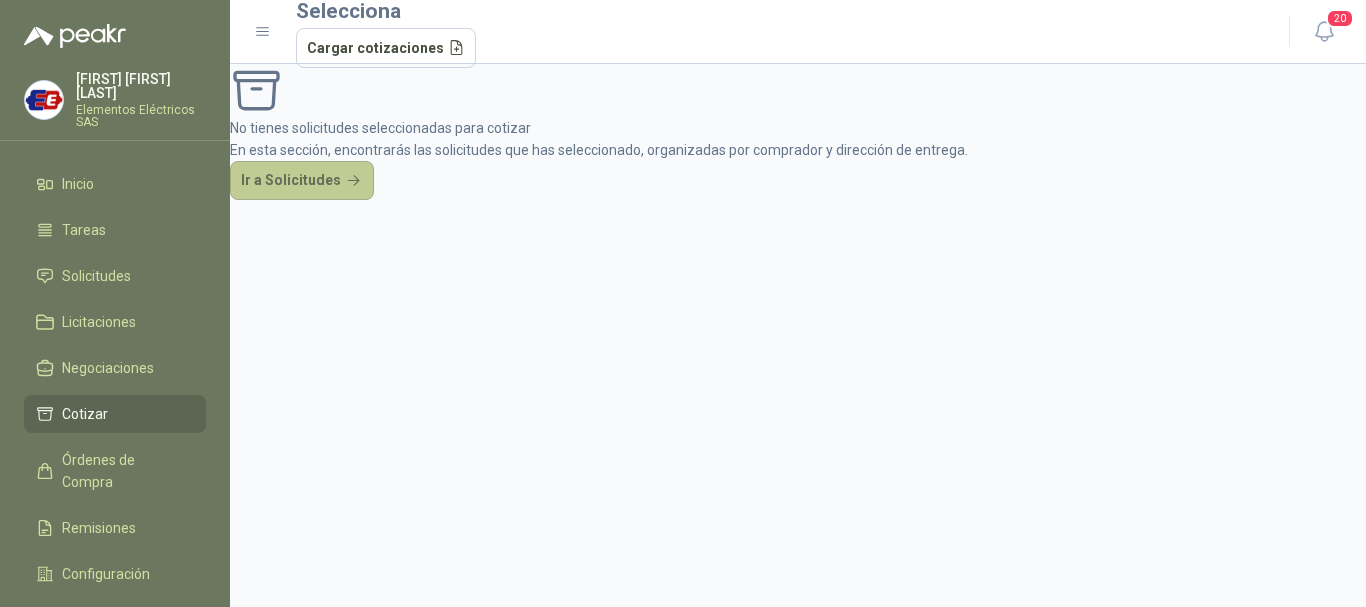 click on "Ir a Solicitudes" at bounding box center [302, 181] 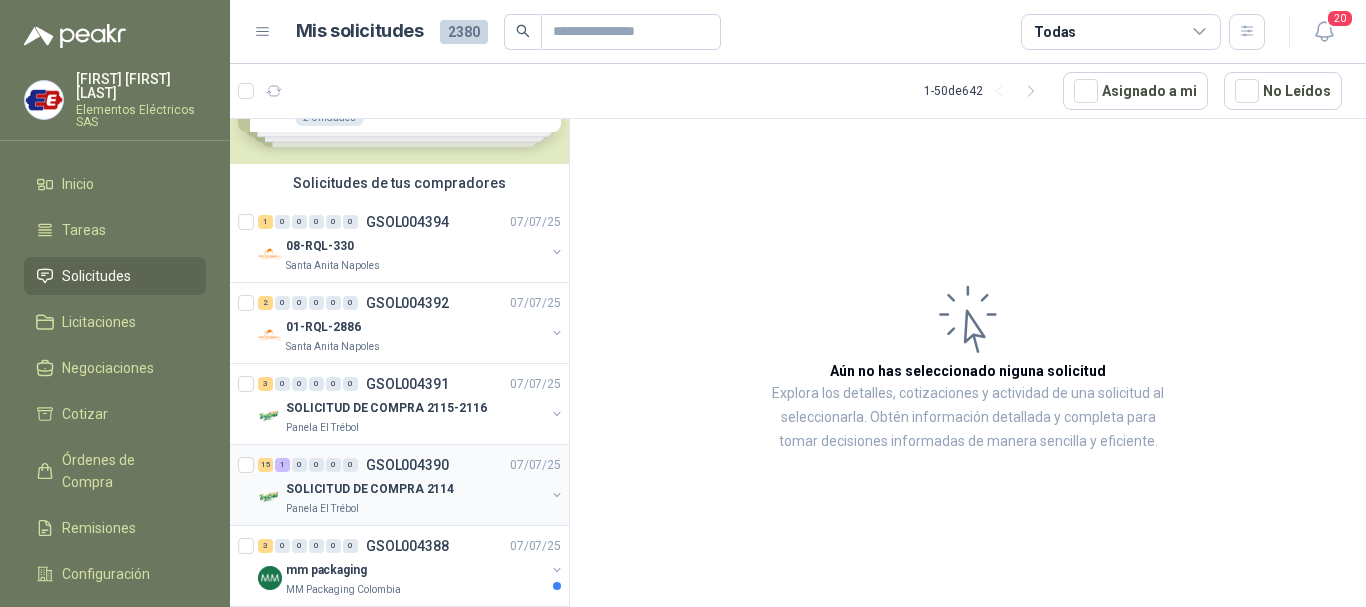 scroll, scrollTop: 0, scrollLeft: 0, axis: both 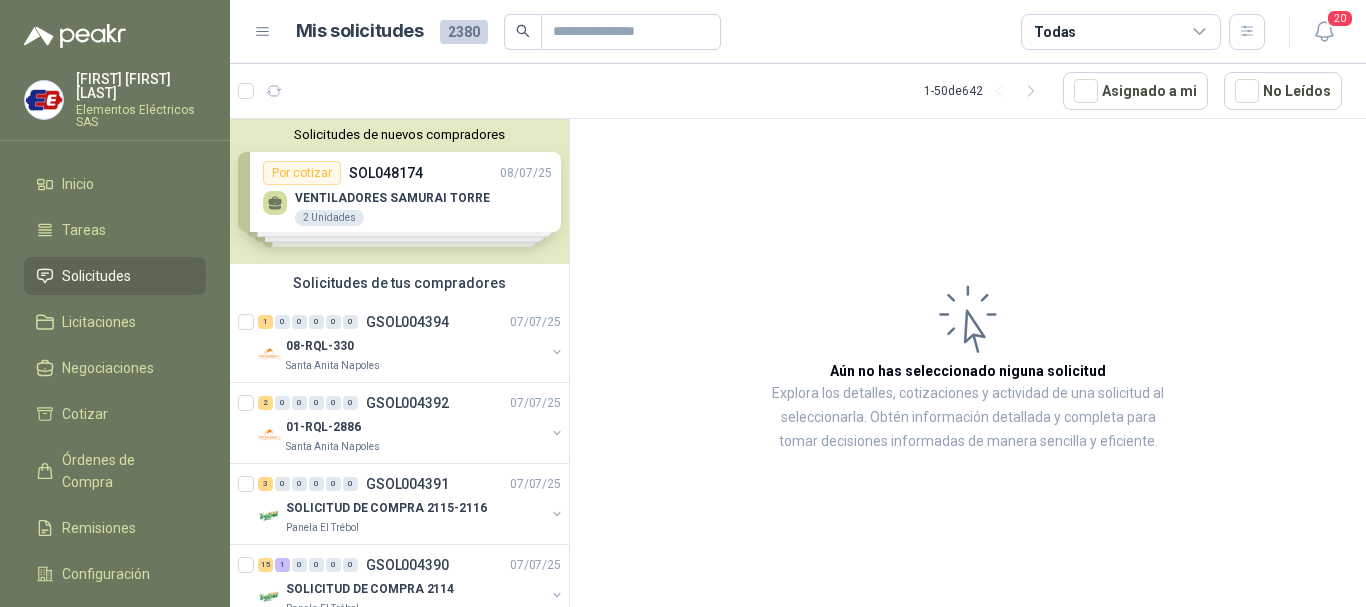 click on "Solicitudes de nuevos compradores Por cotizar SOL048174 08/07/25 VENTILADORES SAMURAI TORRE 2 Unidades Por cotizar SOL048110 07/07/25 WINCHE DE 500KG 1 Unidades Por cotizar SOL048106 07/07/25 GOOGLE CHROMECAST 4TA GEN 3 Unidades Por cotizar SOL048080 06/07/25 MacBook Pro 14" Pulgadas Chip M4 - RAM 16GB - SSD 1TB 1 Unidades ¿Quieres recibir cientos de solicitudes de compra como estas todos los días? Agenda una reunión" at bounding box center (399, 191) 